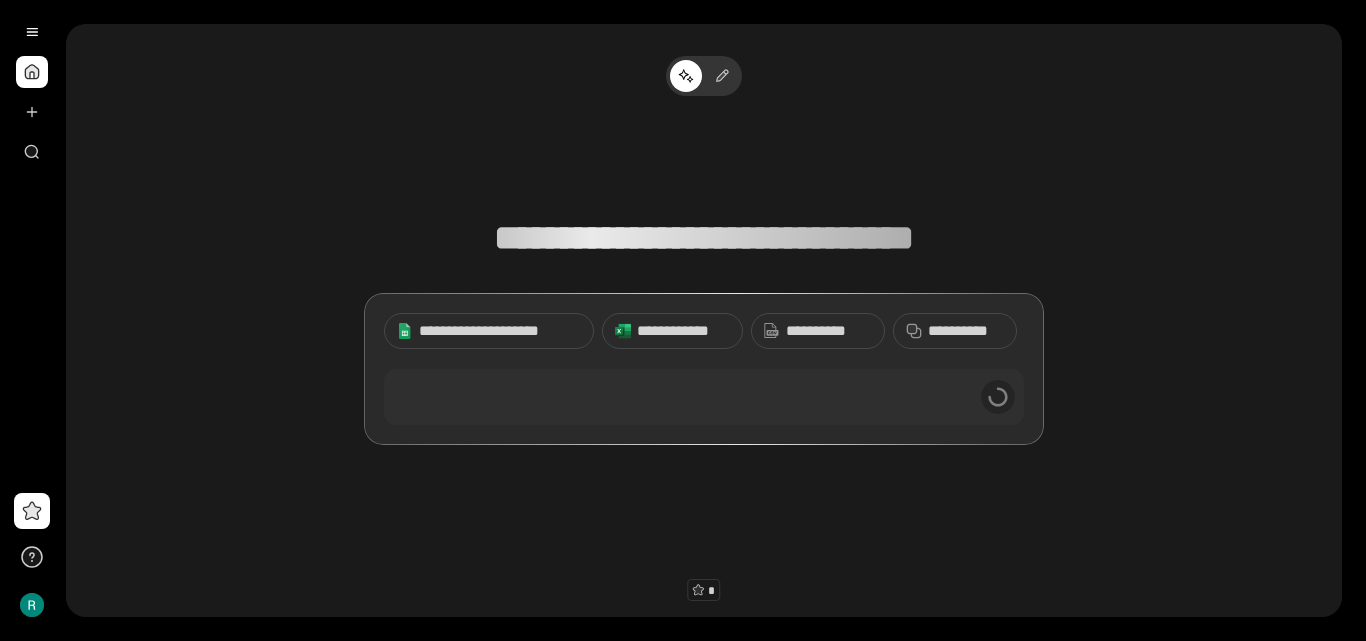 scroll, scrollTop: 0, scrollLeft: 0, axis: both 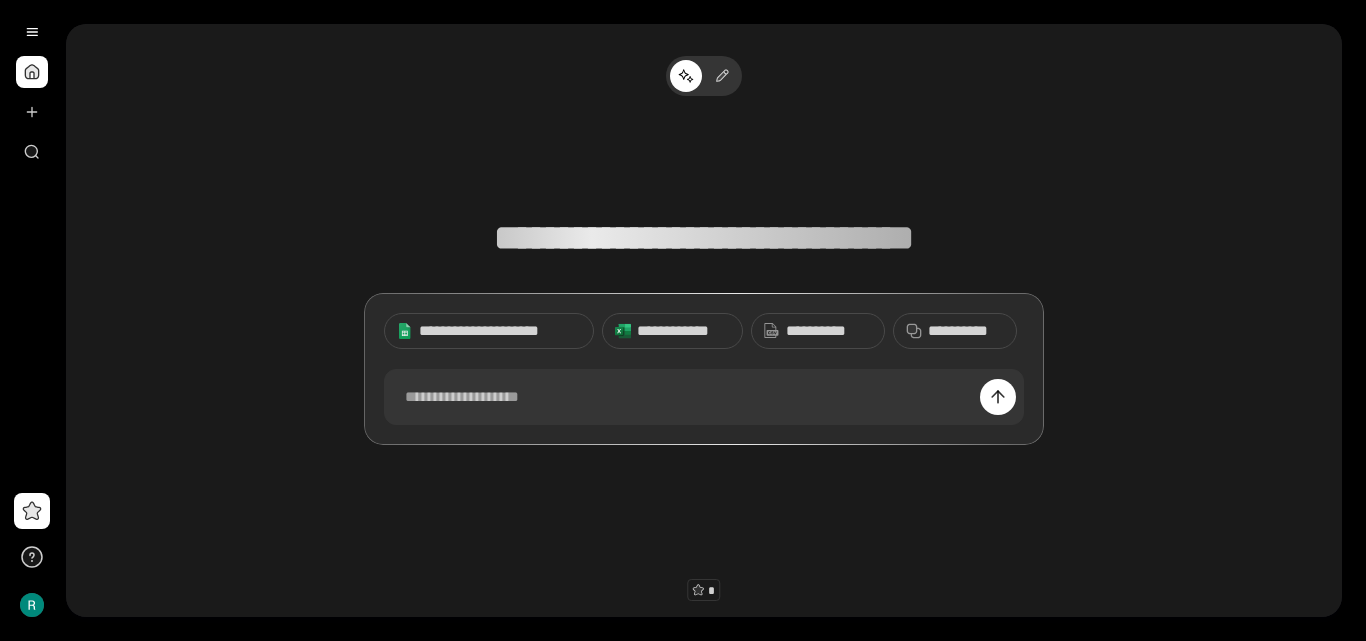 click at bounding box center [32, 72] 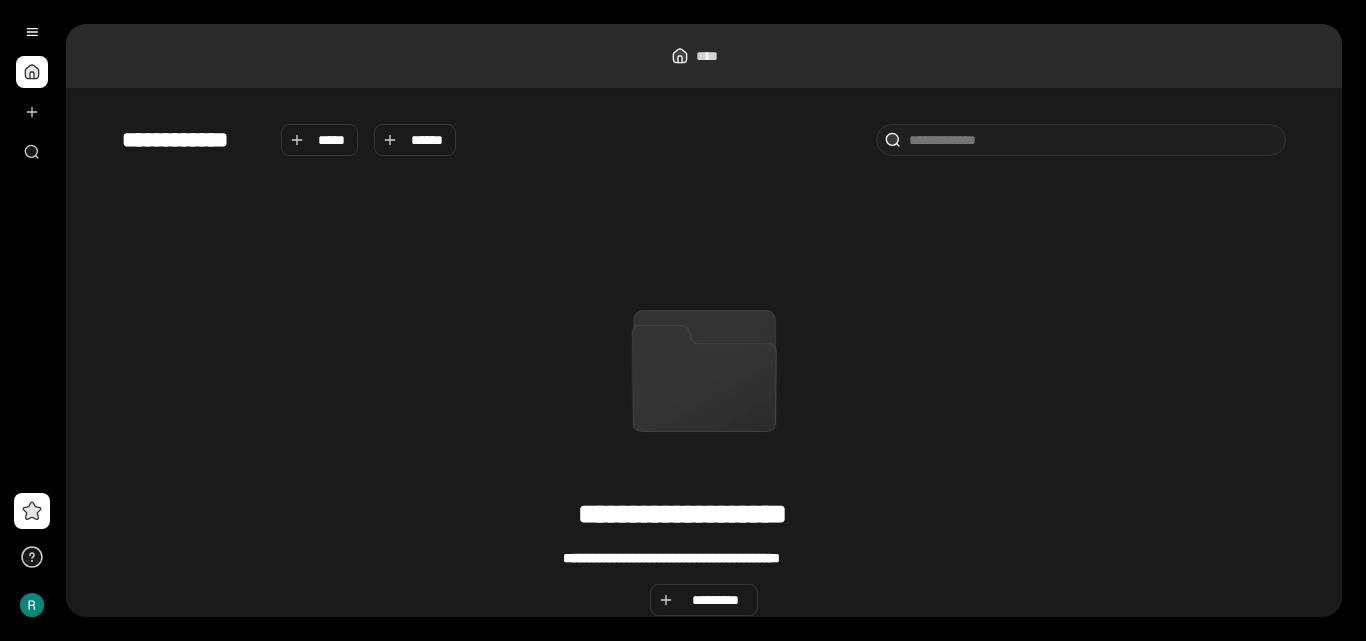click 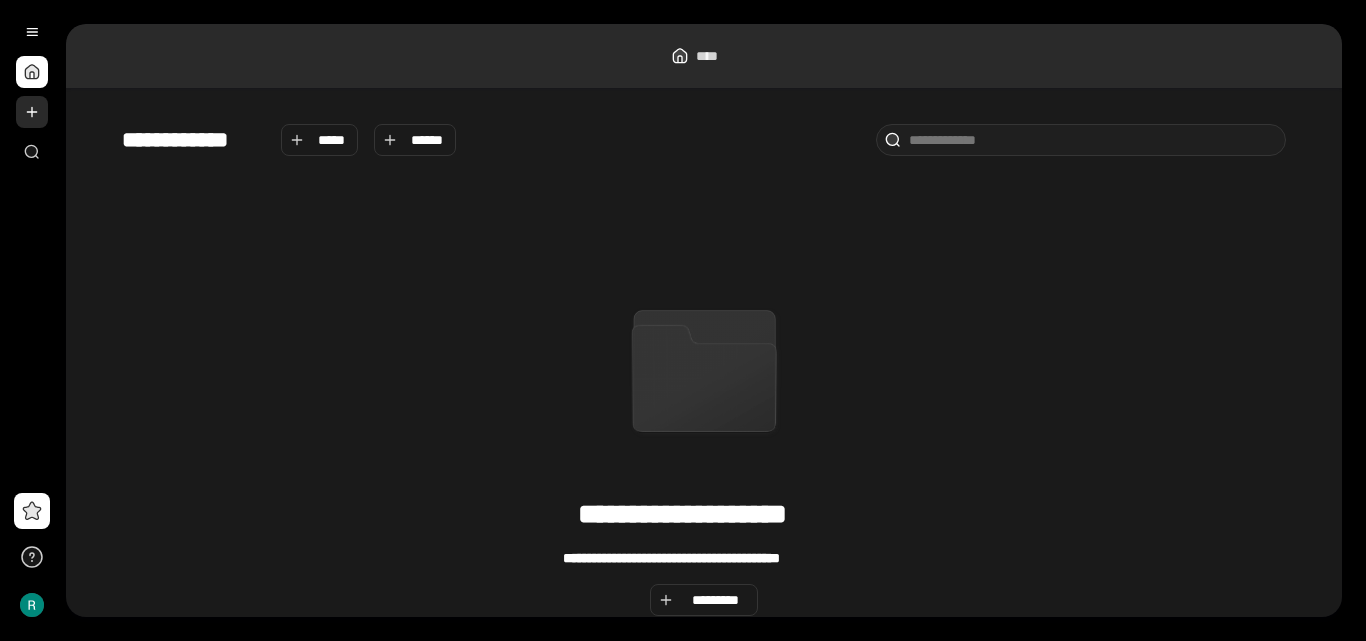 click at bounding box center (32, 112) 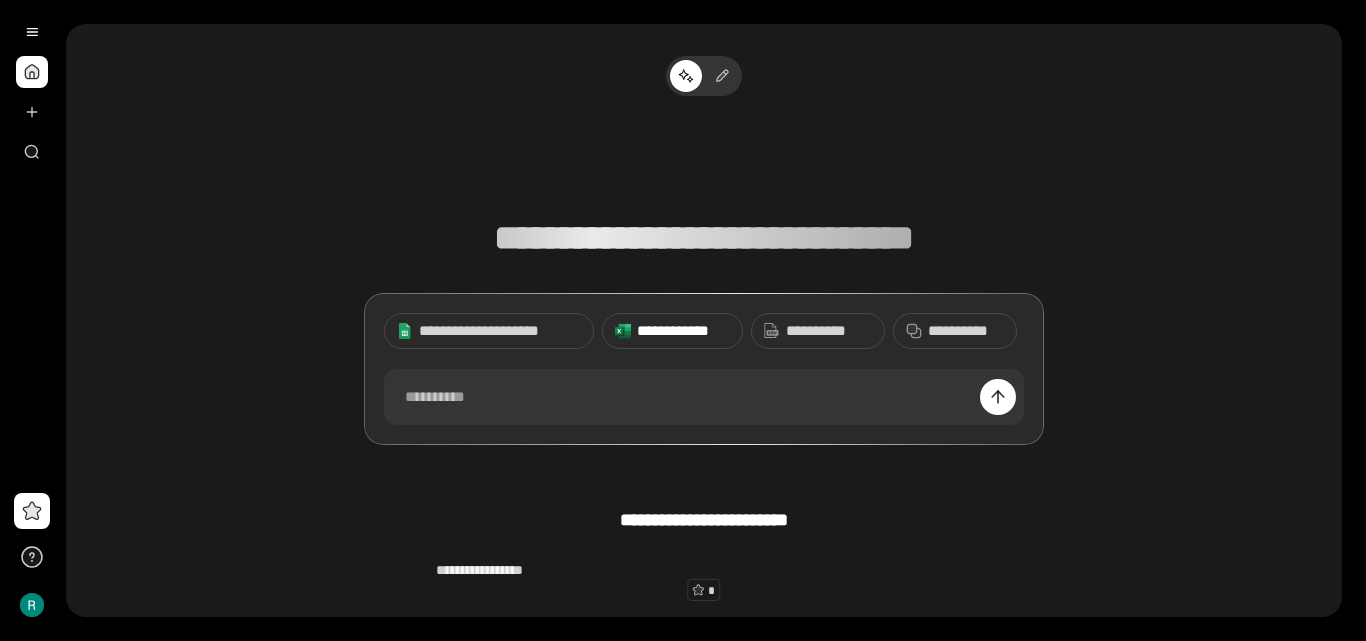 click on "**********" at bounding box center [683, 331] 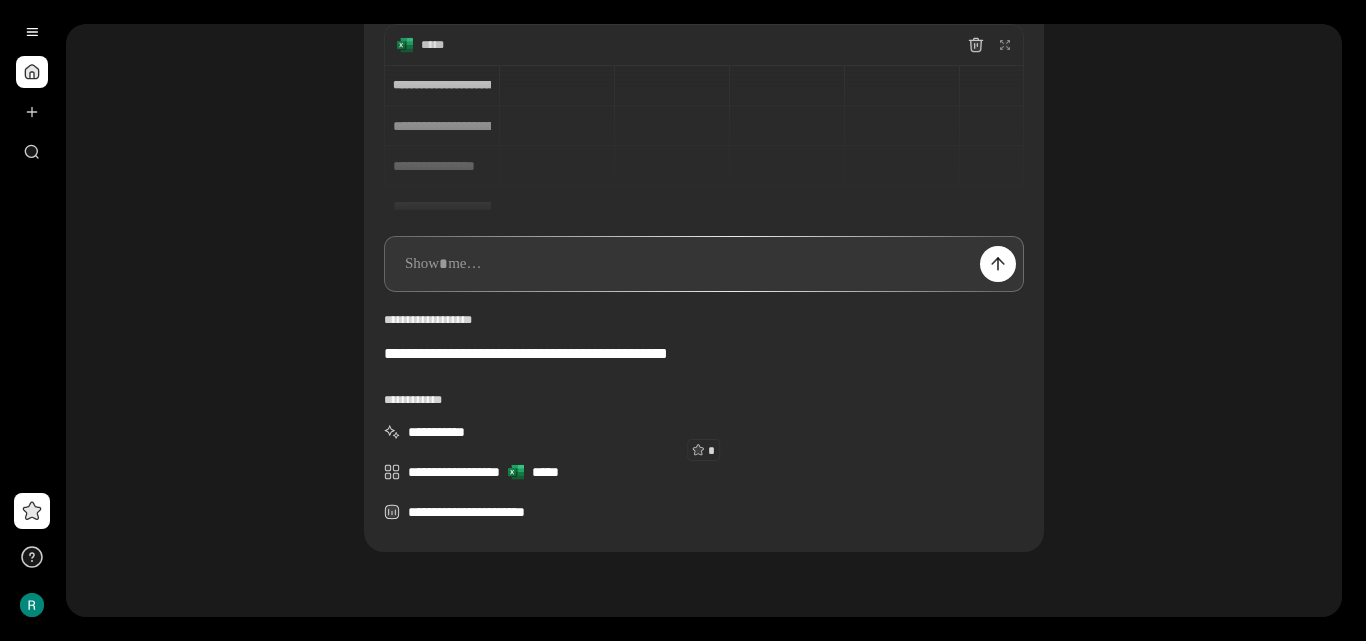 scroll, scrollTop: 195, scrollLeft: 0, axis: vertical 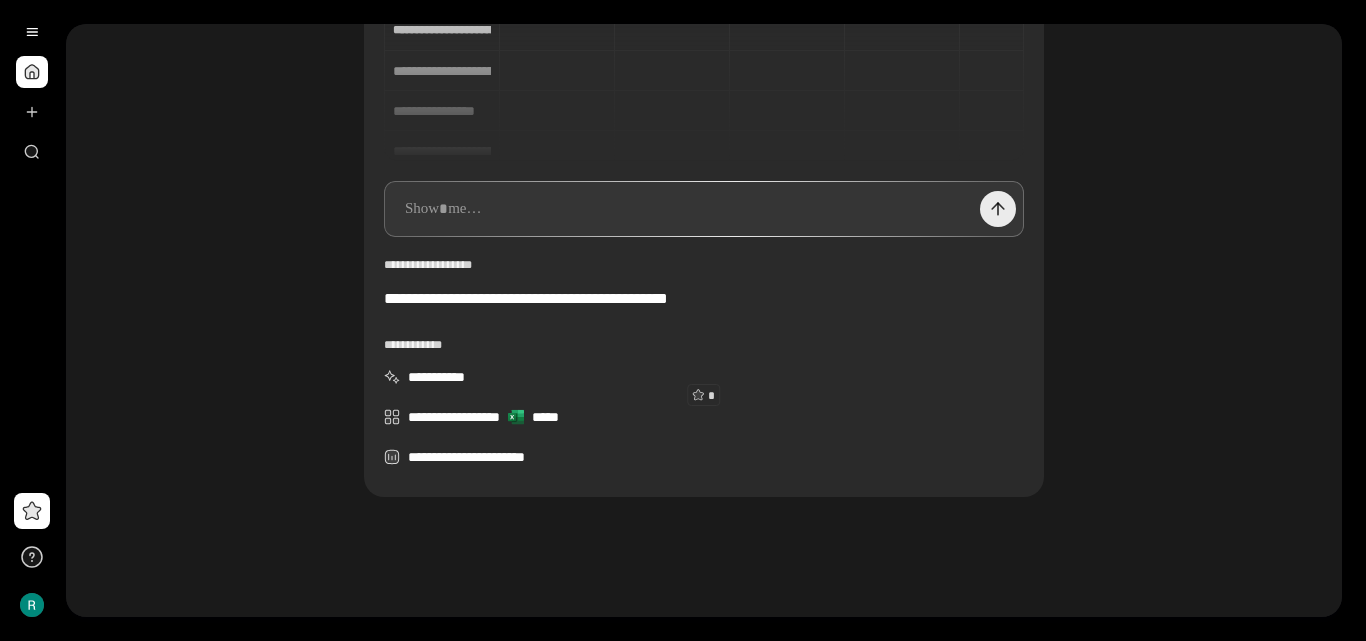 click at bounding box center [998, 209] 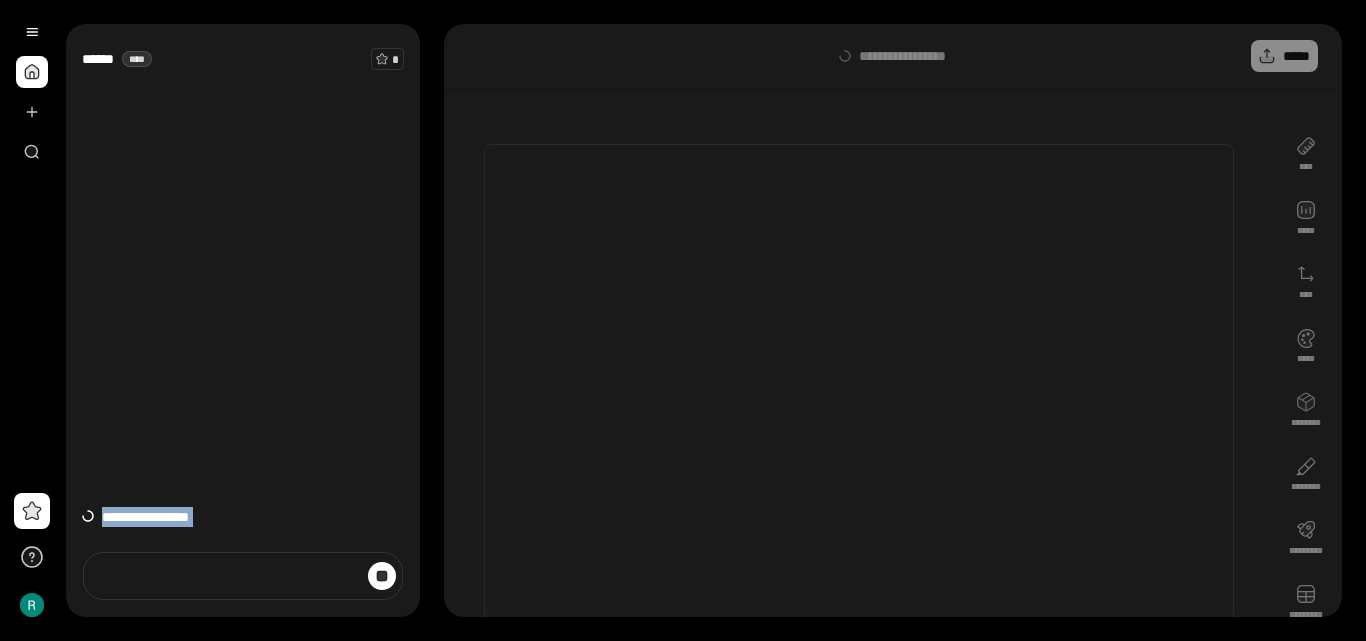 click at bounding box center (859, 382) 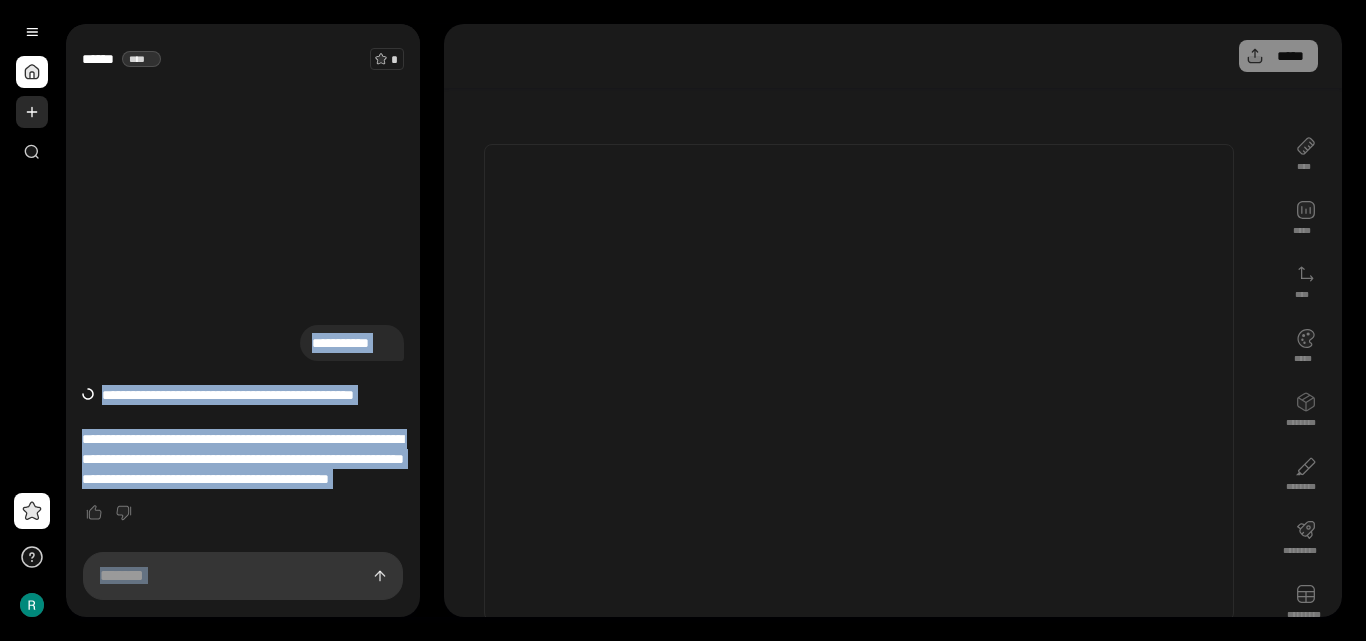 click at bounding box center (32, 112) 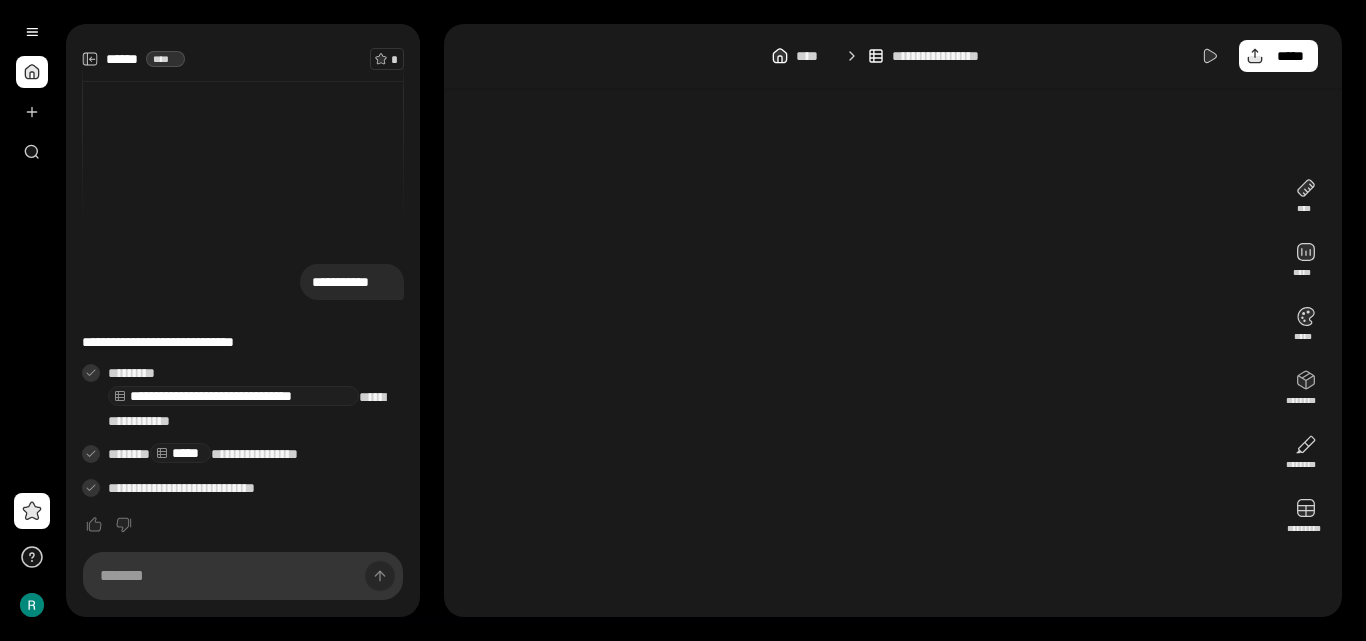 scroll, scrollTop: 11, scrollLeft: 0, axis: vertical 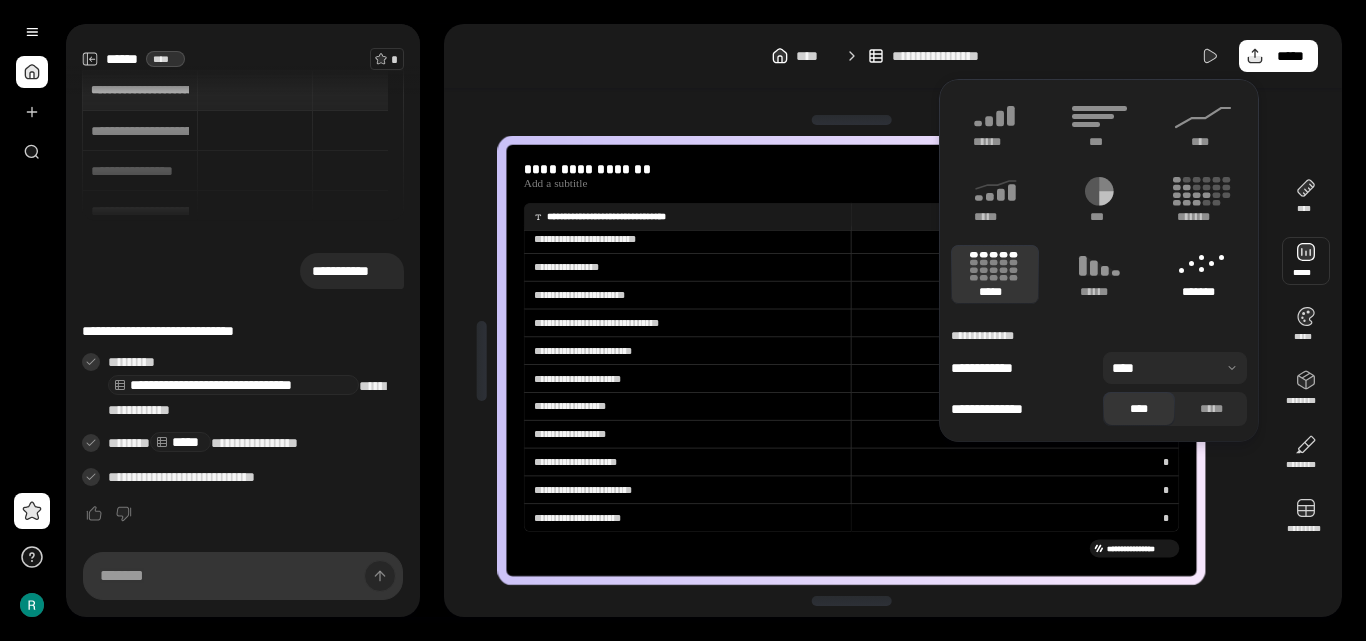 click 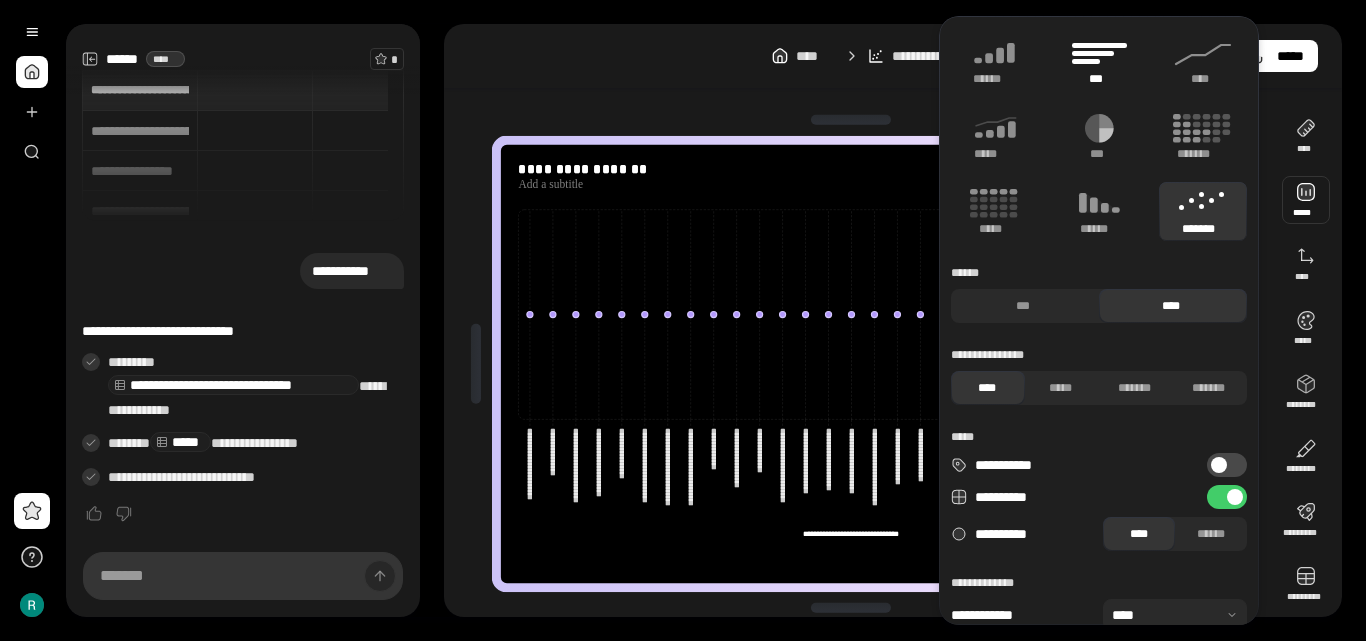 click 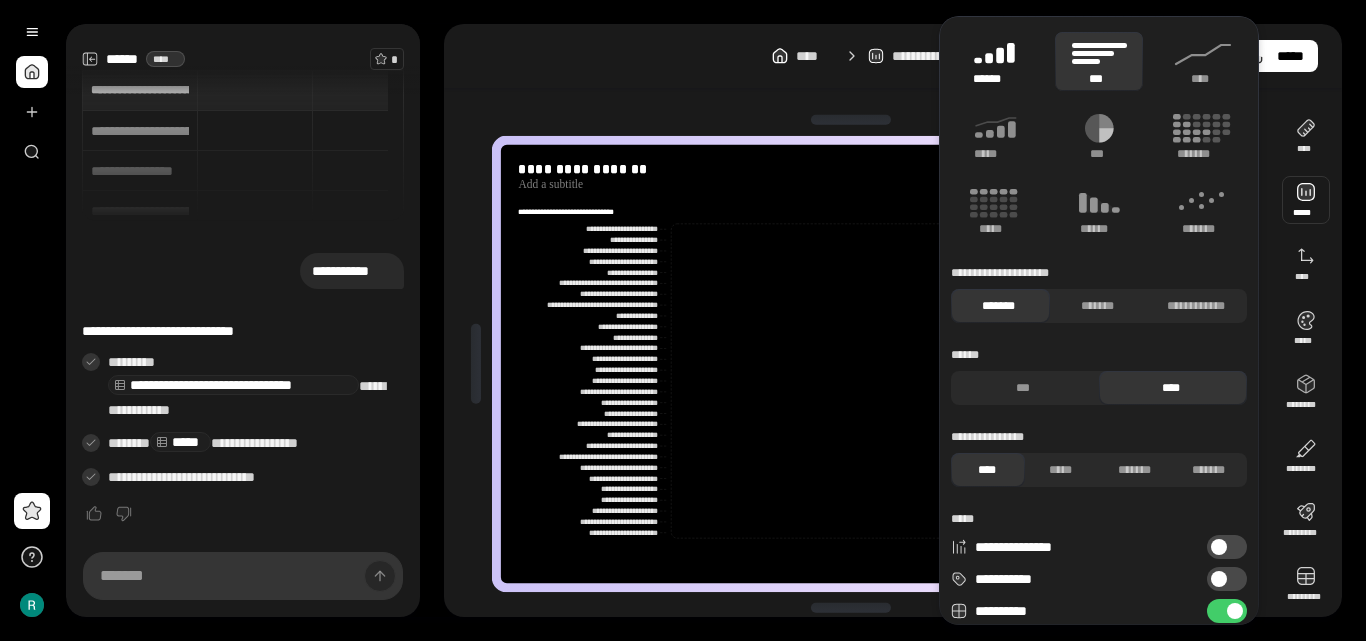 click 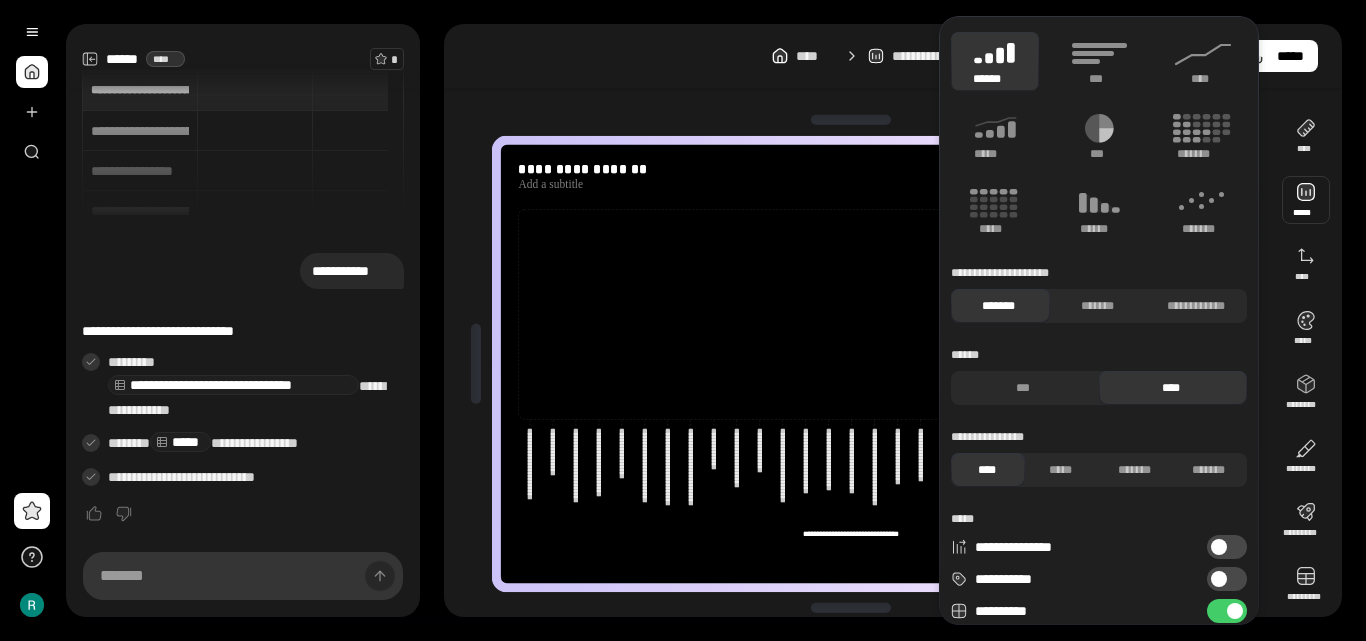 click on "*******" at bounding box center [998, 306] 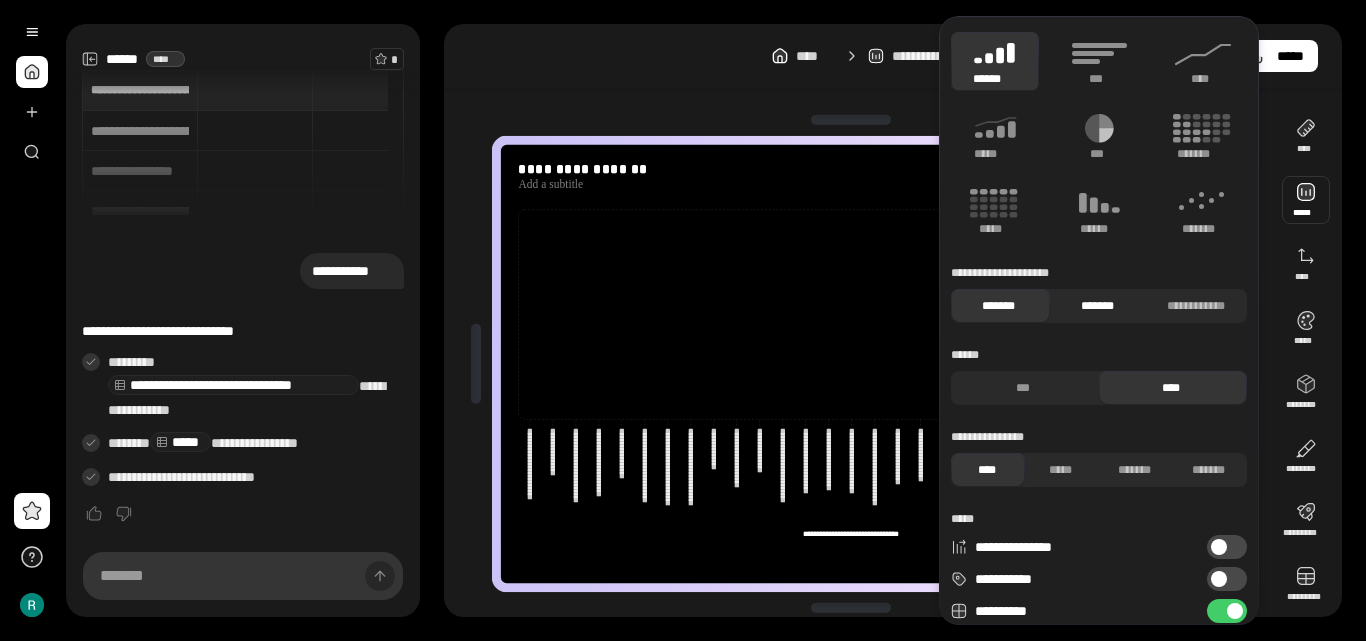 click on "*******" at bounding box center [1097, 306] 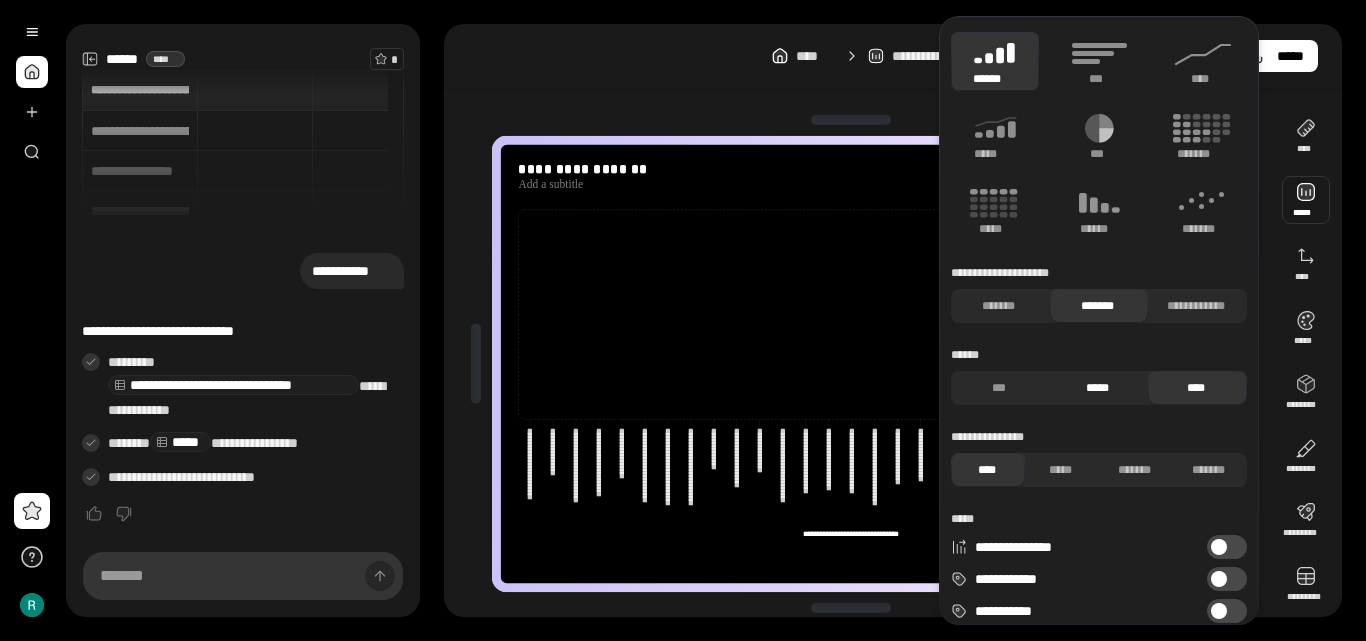 click on "*****" at bounding box center (1097, 388) 